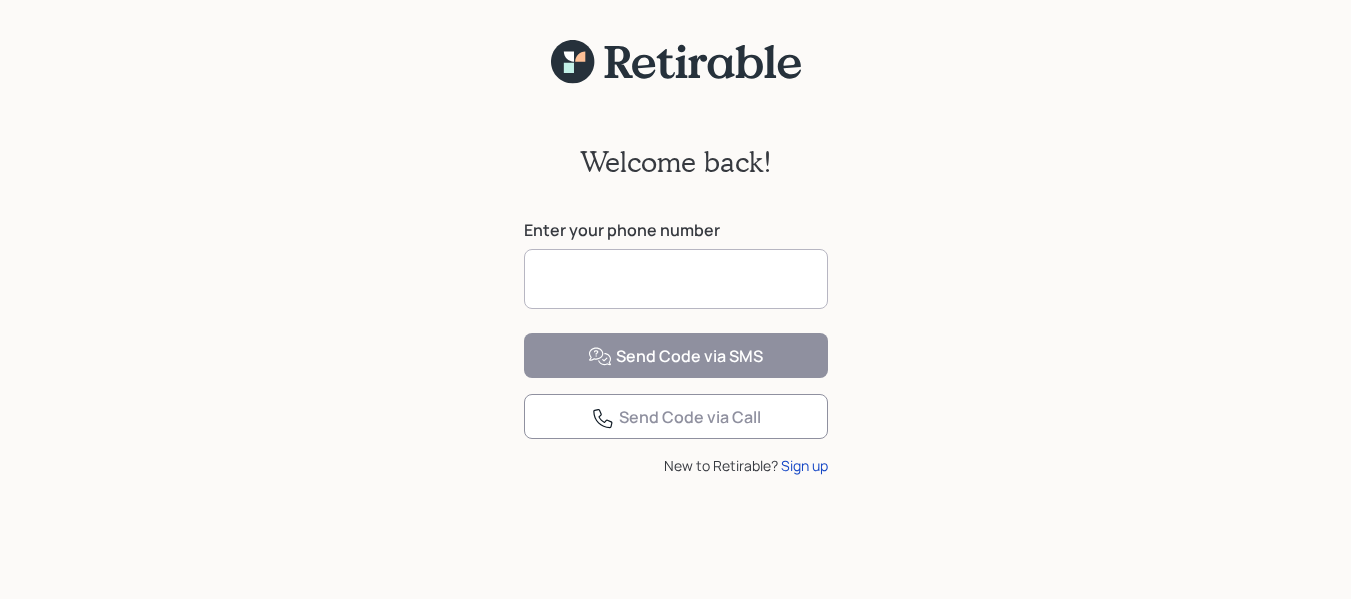 scroll, scrollTop: 0, scrollLeft: 0, axis: both 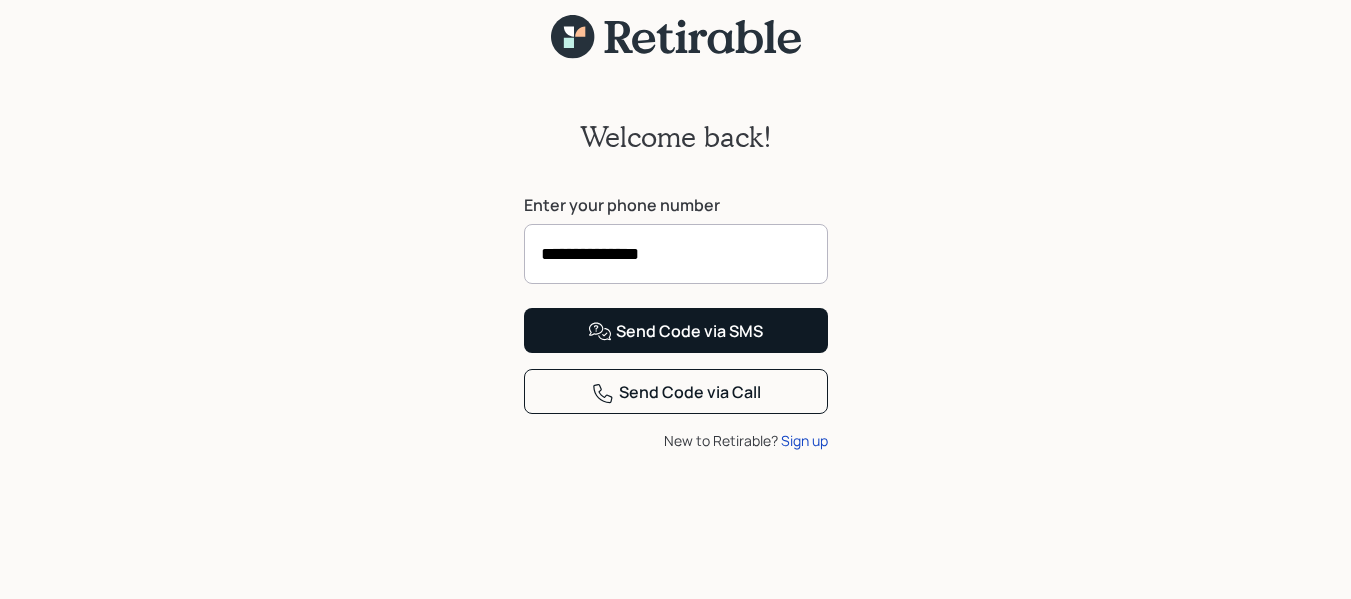 type on "**********" 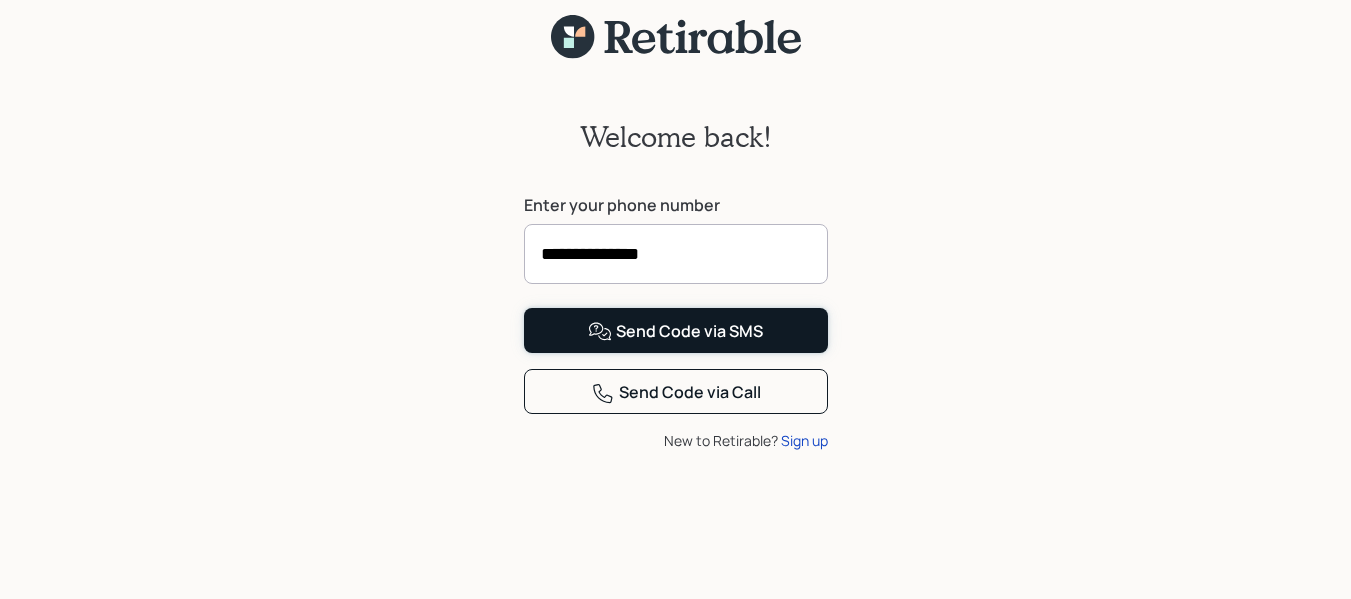 click on "Send Code via SMS" at bounding box center (675, 332) 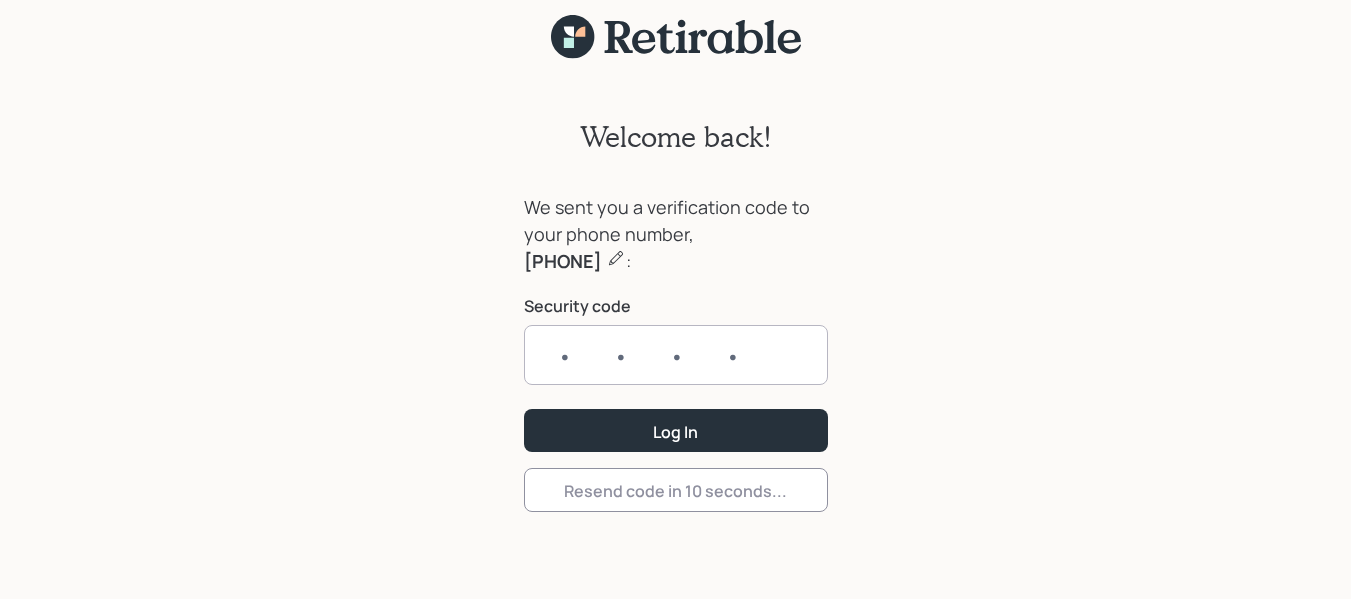 scroll, scrollTop: 25, scrollLeft: 0, axis: vertical 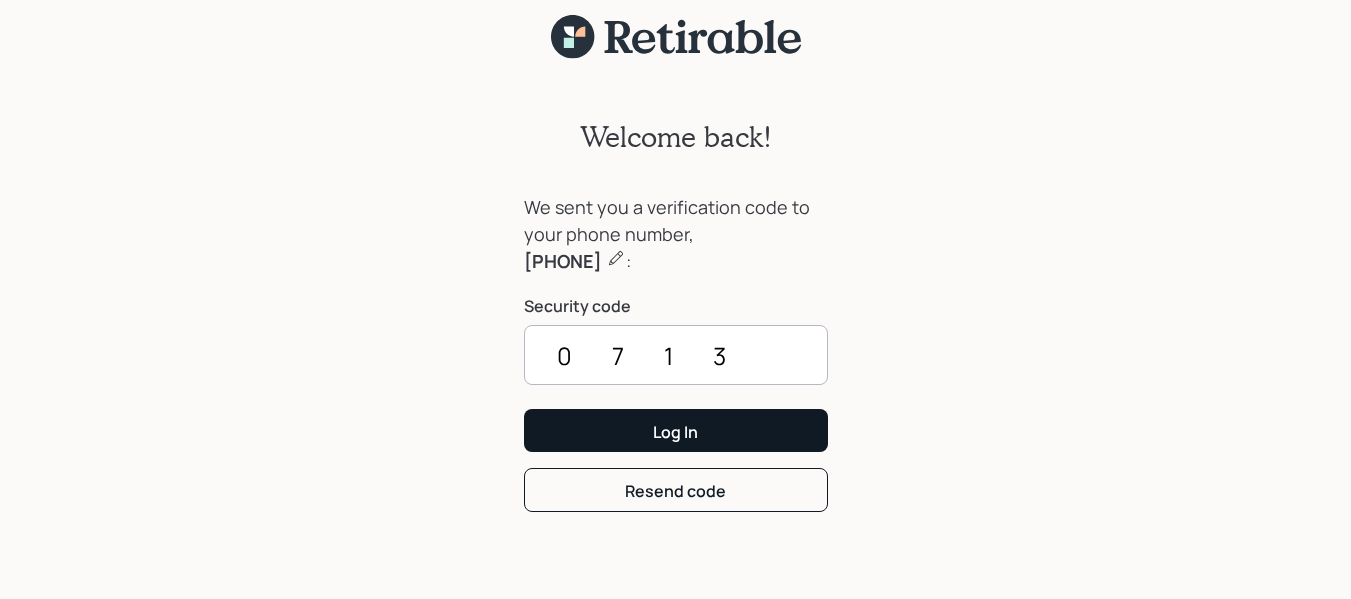 type on "0713" 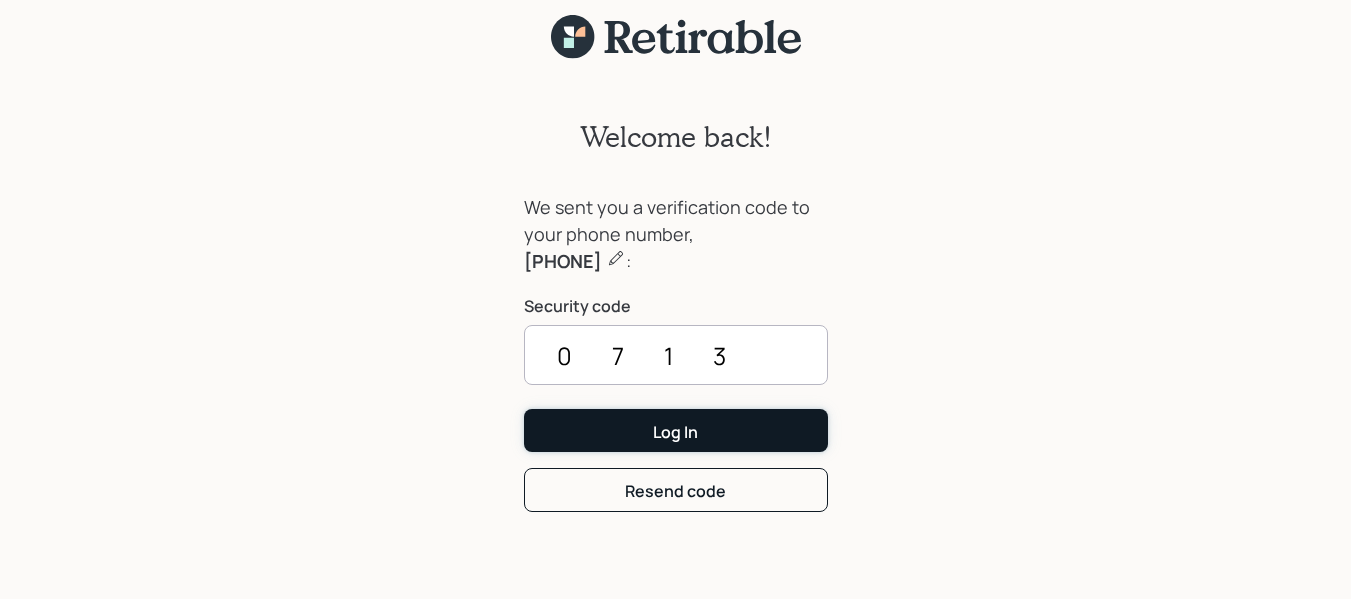 click on "Log In" at bounding box center [676, 430] 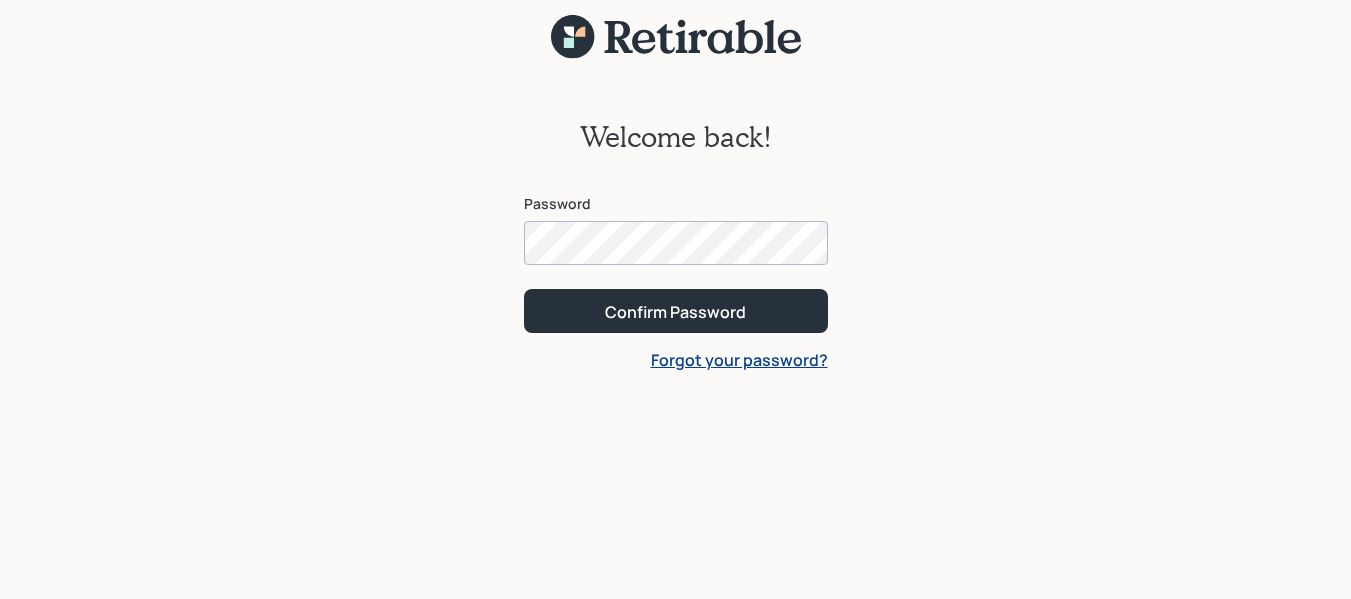 scroll, scrollTop: 0, scrollLeft: 0, axis: both 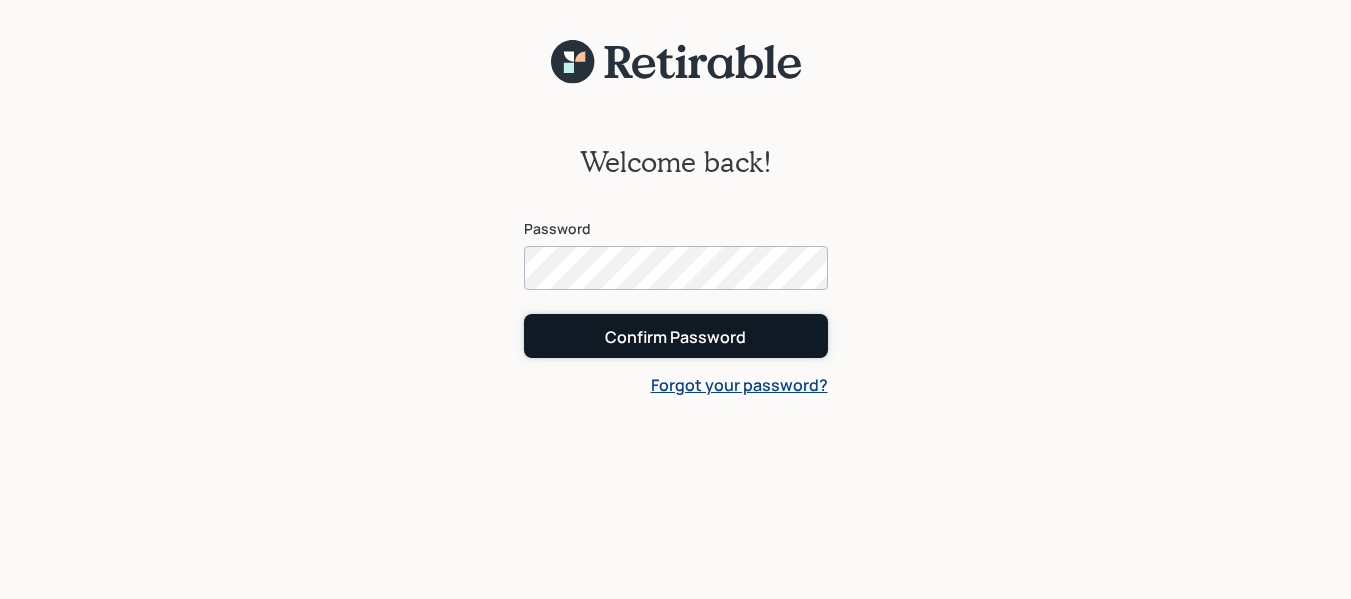 click on "Confirm Password" at bounding box center [676, 335] 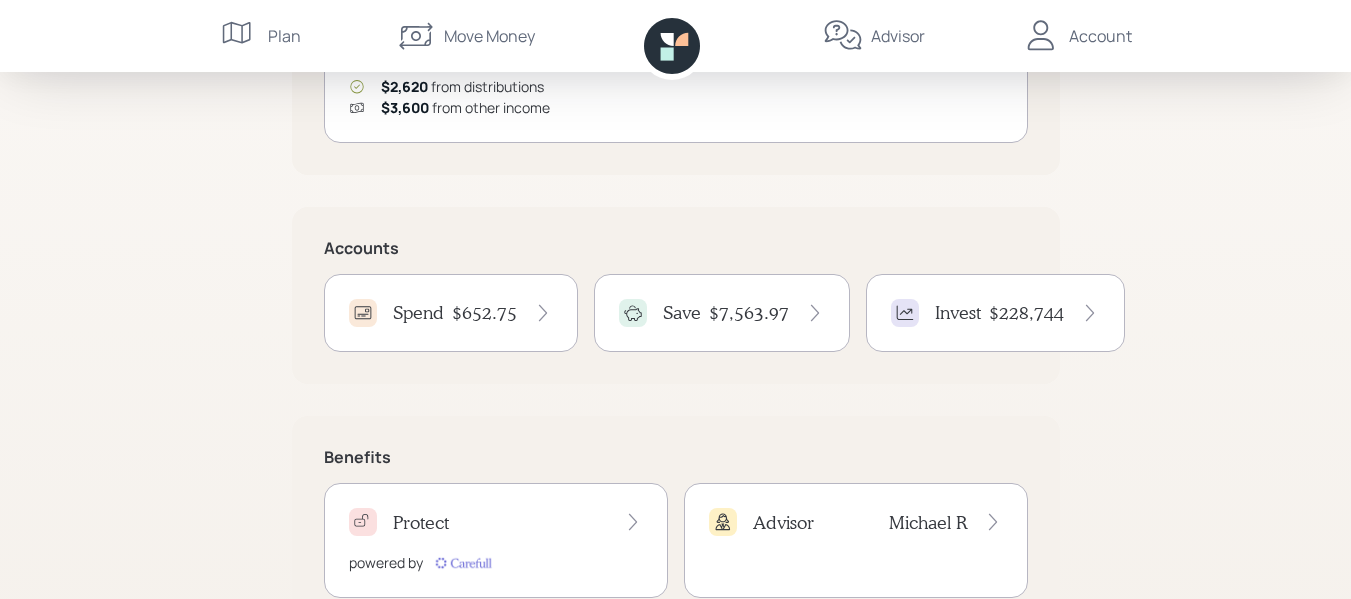 scroll, scrollTop: 400, scrollLeft: 0, axis: vertical 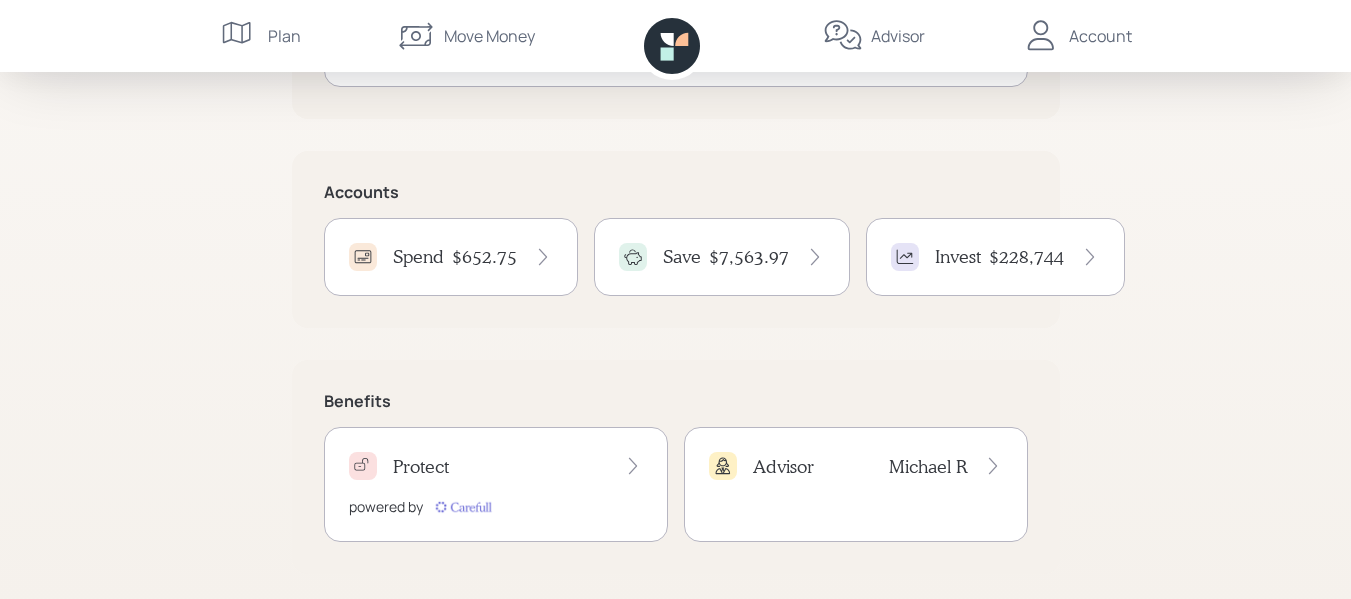 click 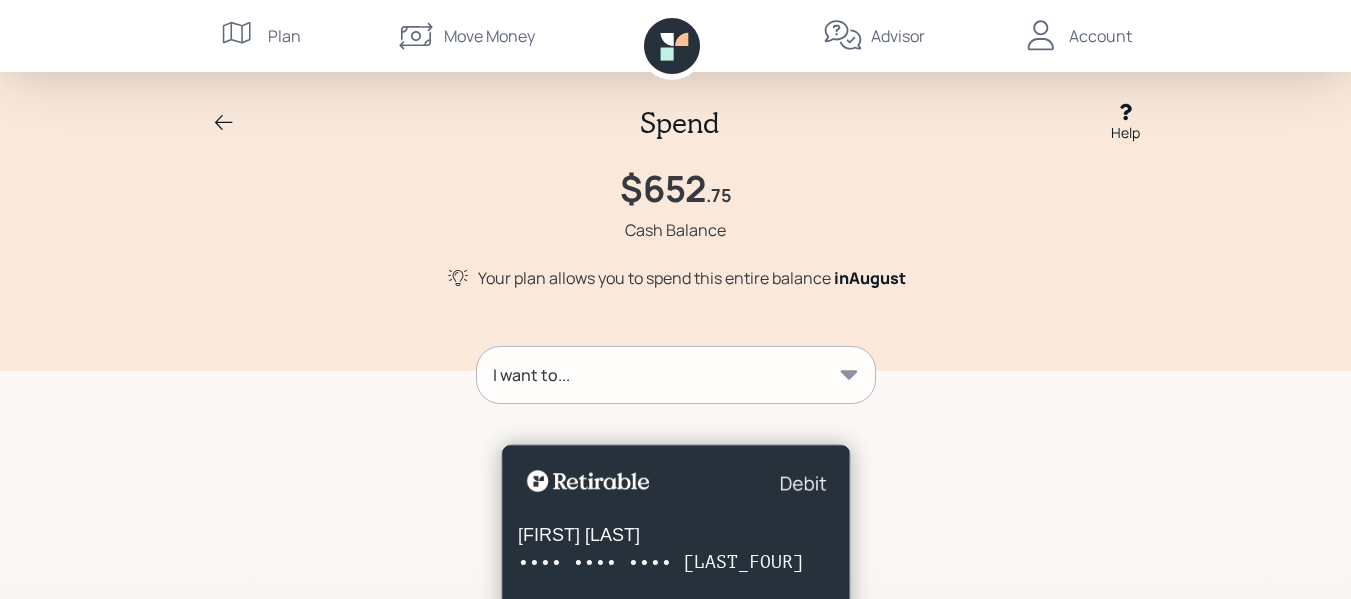 scroll, scrollTop: 0, scrollLeft: 0, axis: both 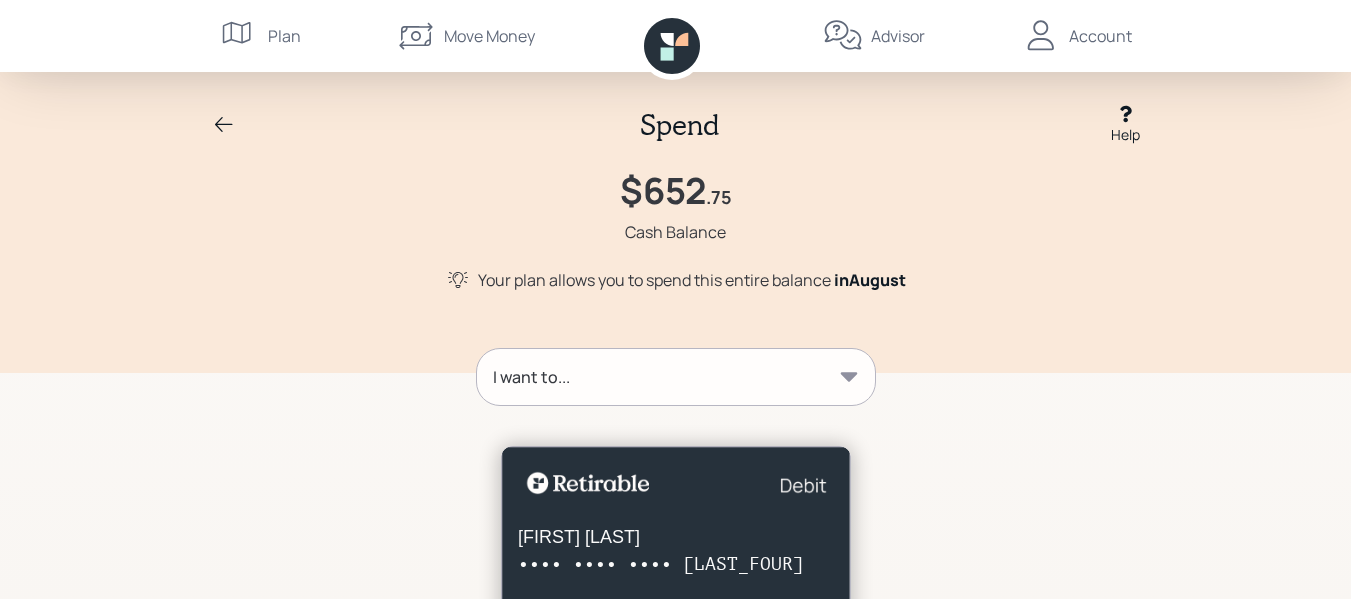 click on "Account" at bounding box center [1100, 36] 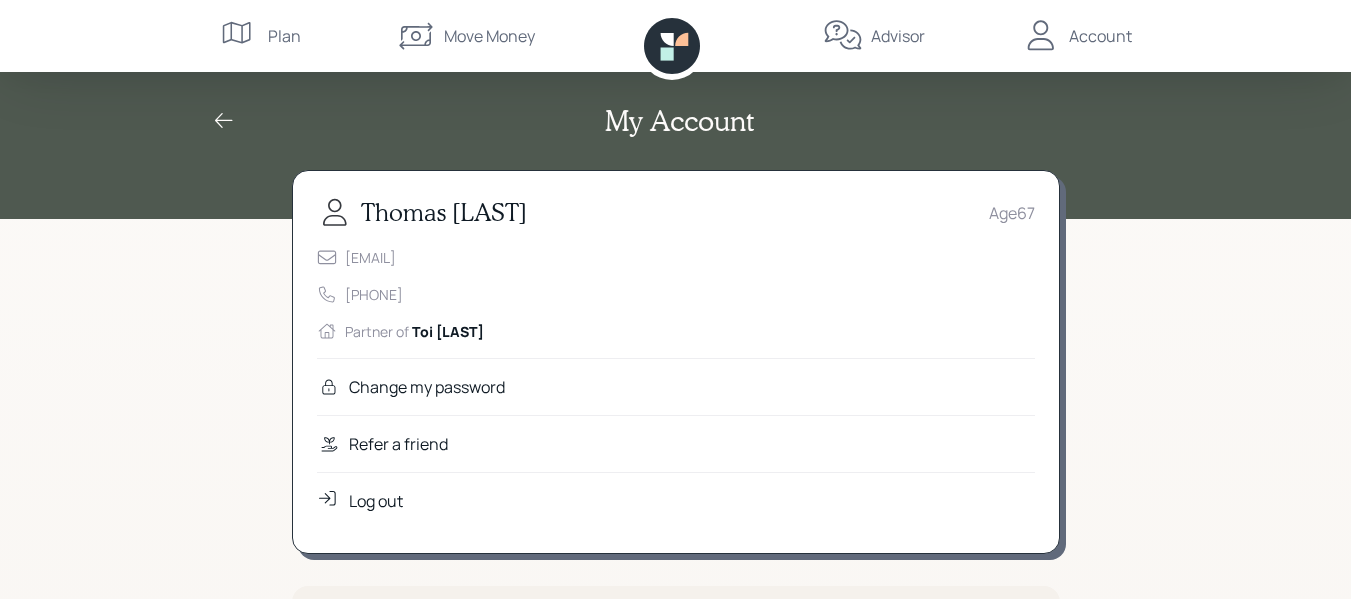 click on "Log out" at bounding box center [376, 501] 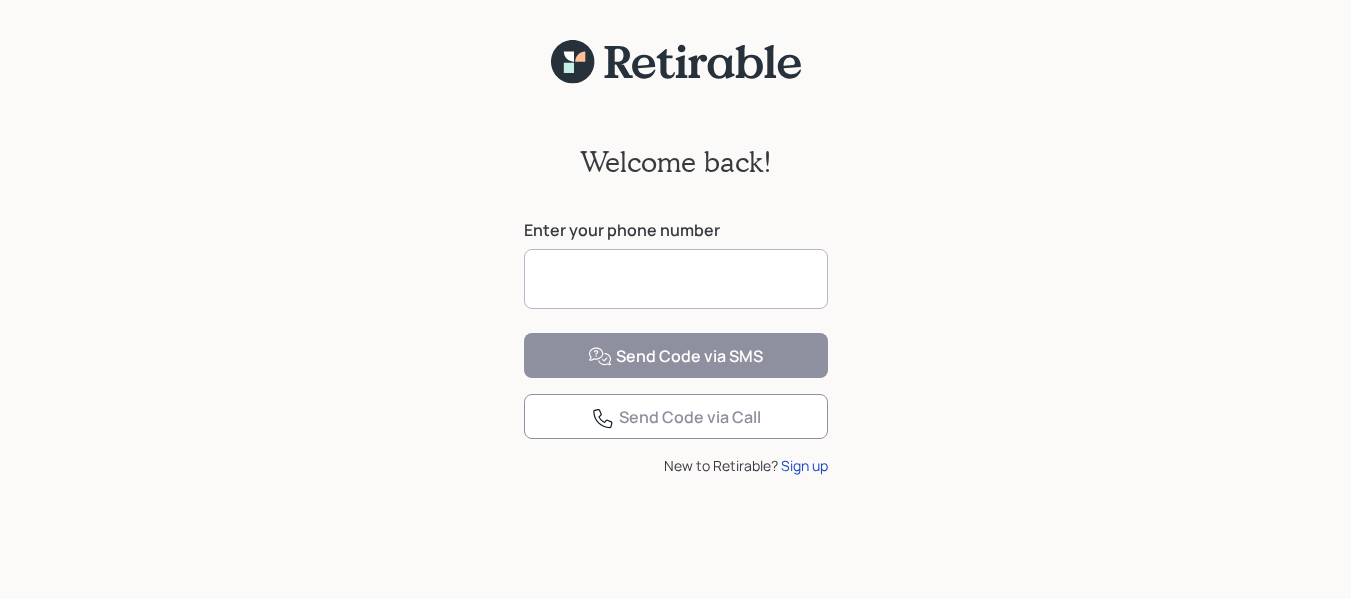 scroll, scrollTop: 0, scrollLeft: 0, axis: both 